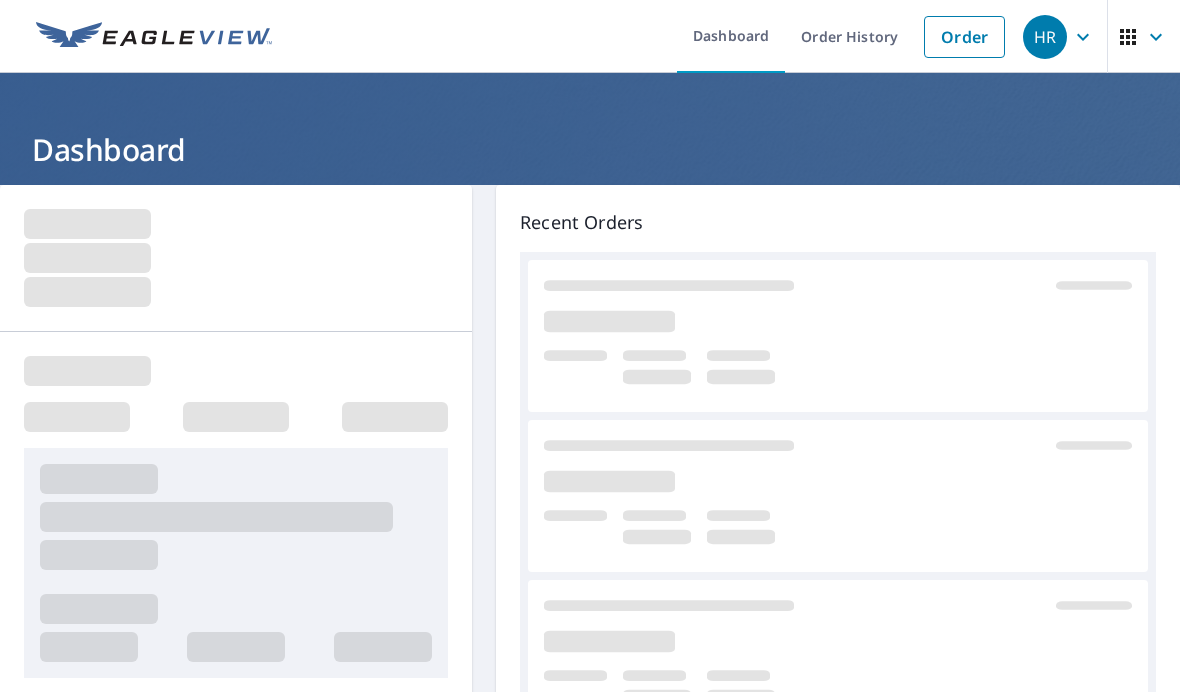 scroll, scrollTop: 0, scrollLeft: 0, axis: both 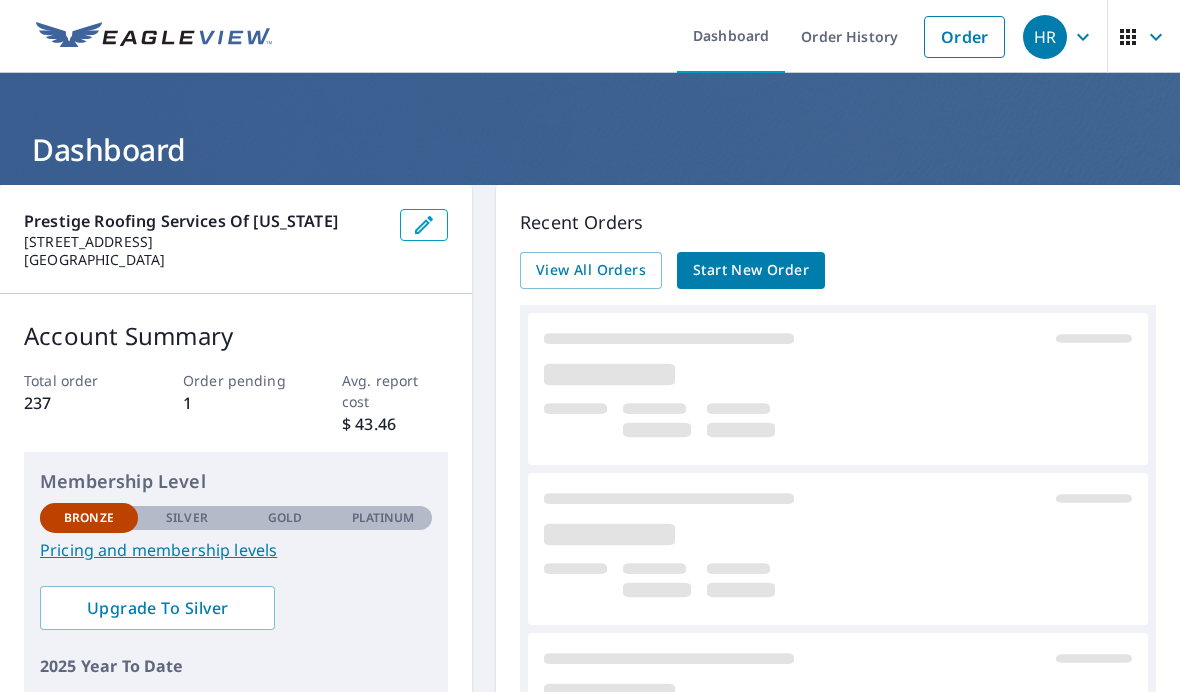 click on "Start New Order" at bounding box center [751, 270] 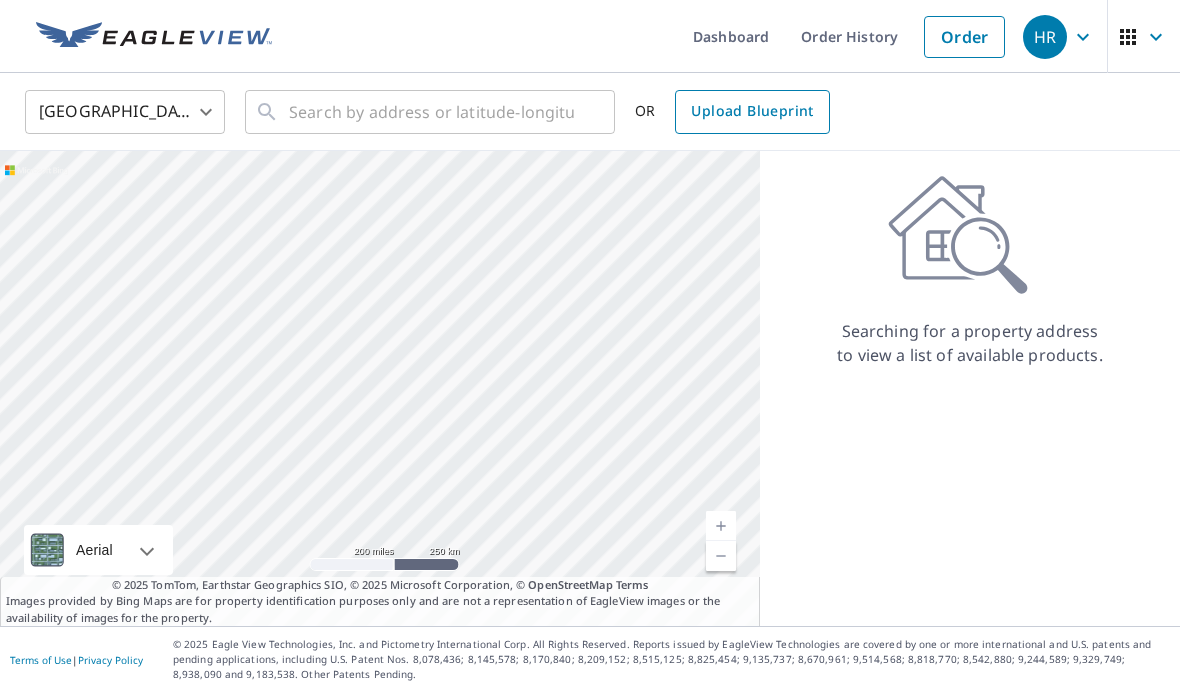 click on "Upload Blueprint" at bounding box center (752, 111) 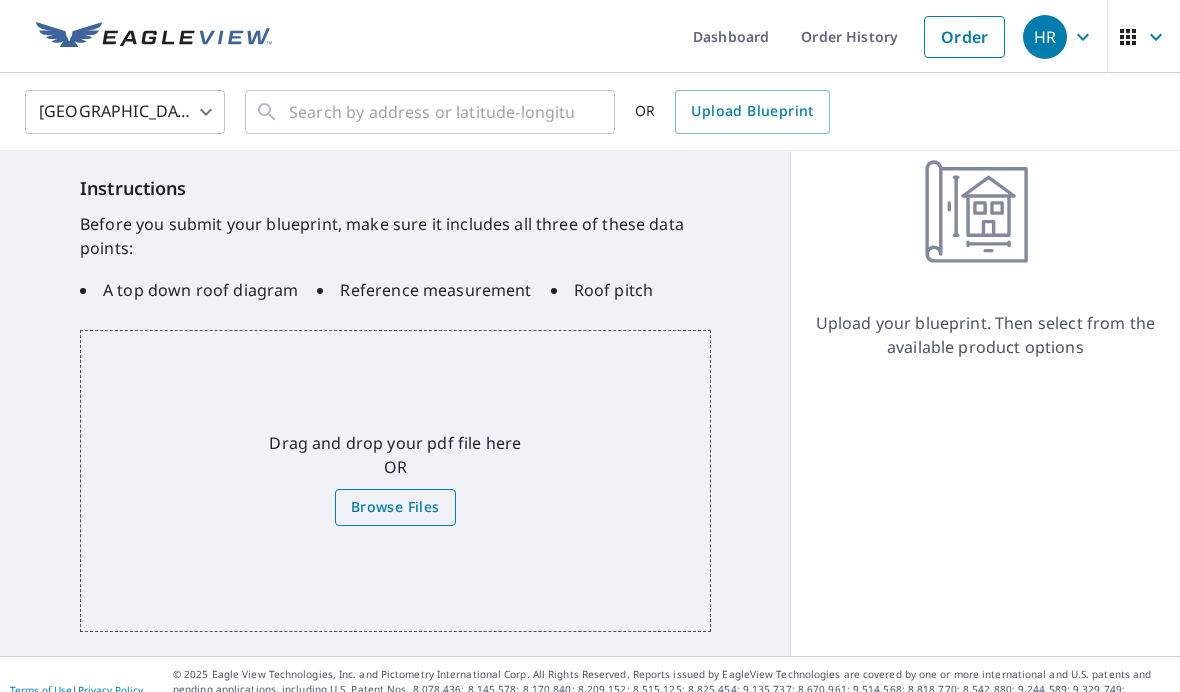 click on "Browse Files" at bounding box center (395, 507) 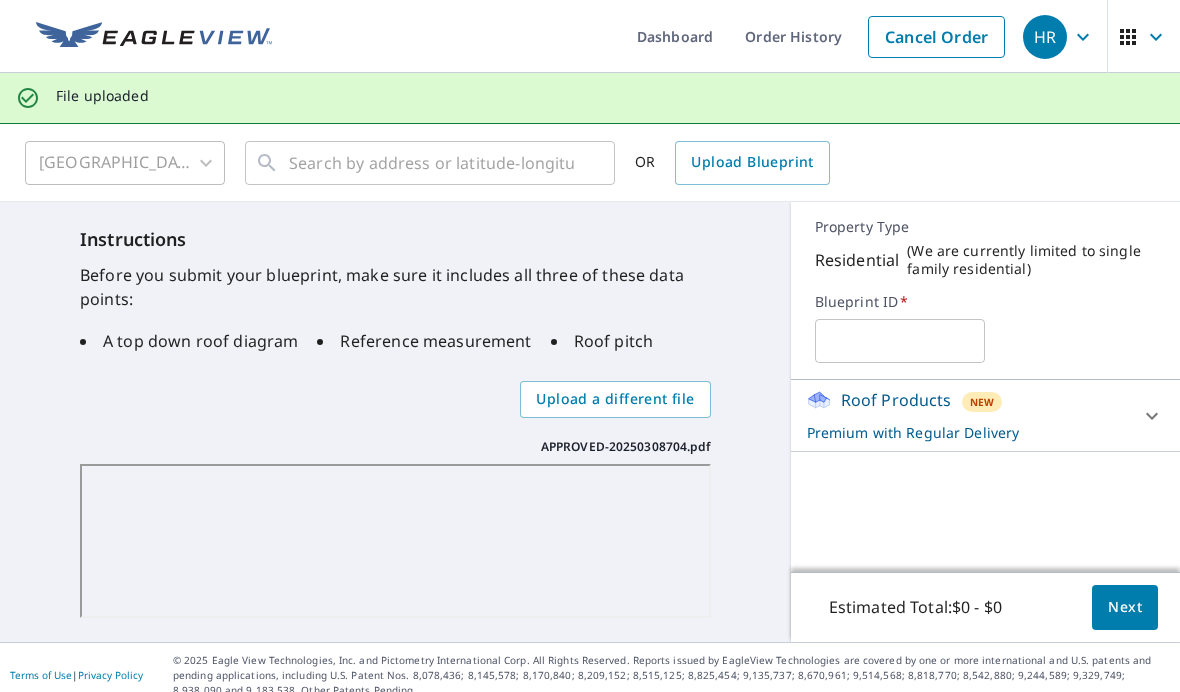 click at bounding box center (900, 341) 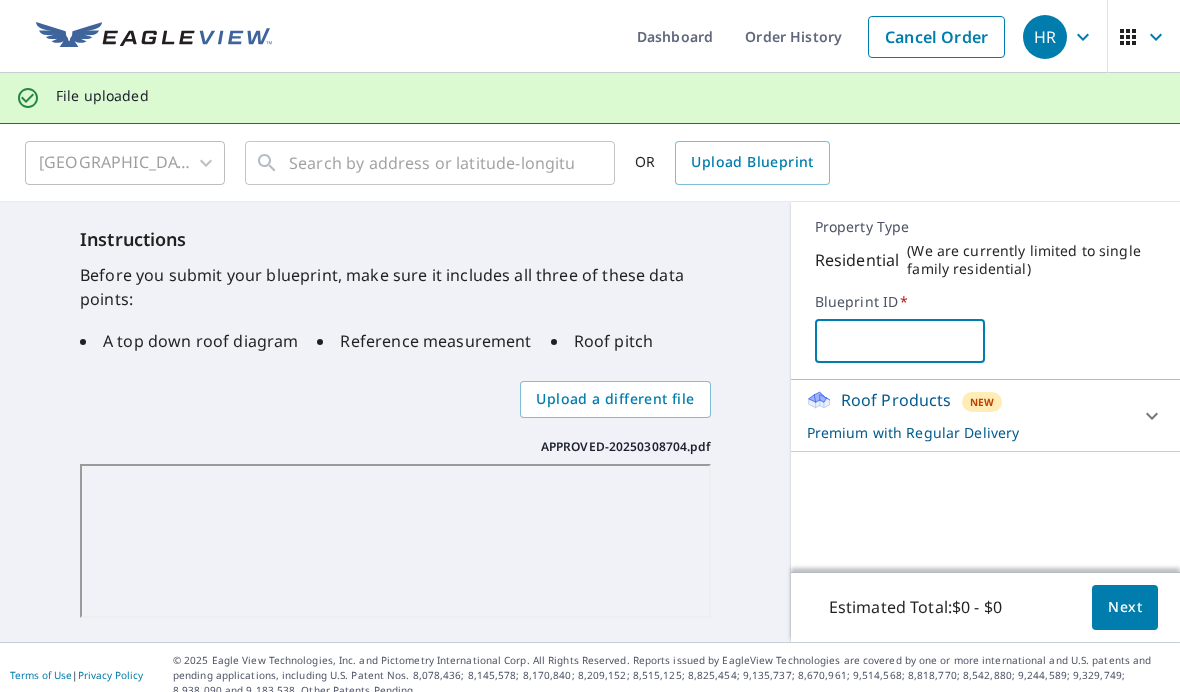 click at bounding box center [900, 341] 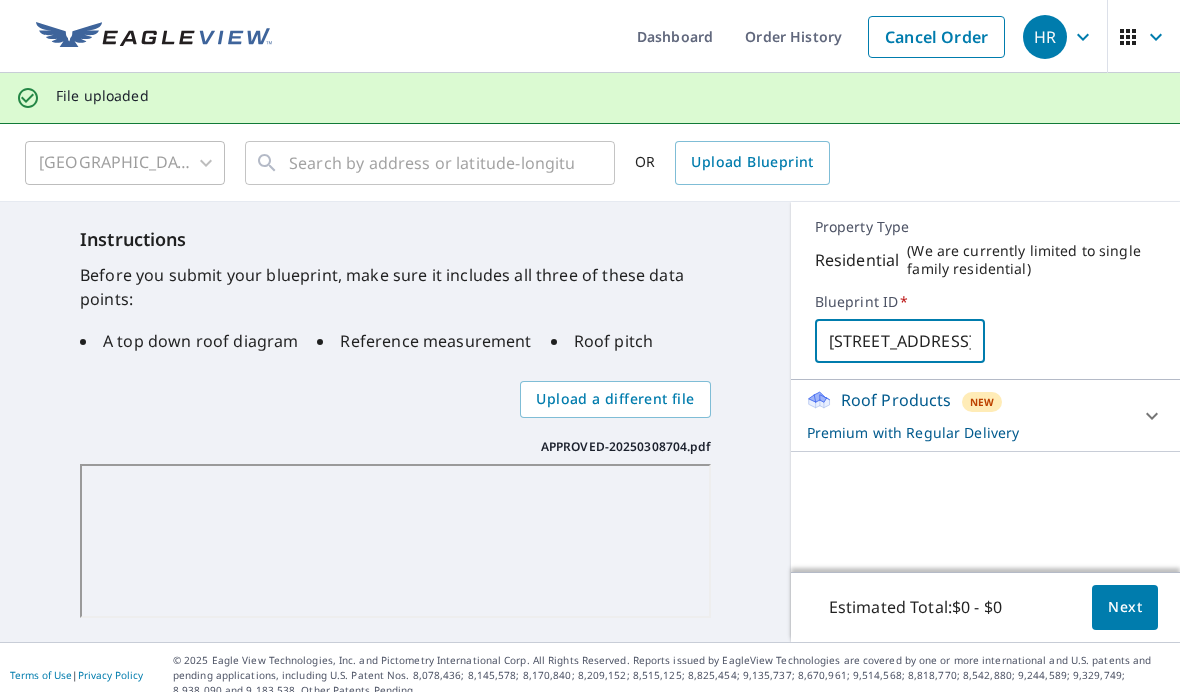 type on "[STREET_ADDRESS]" 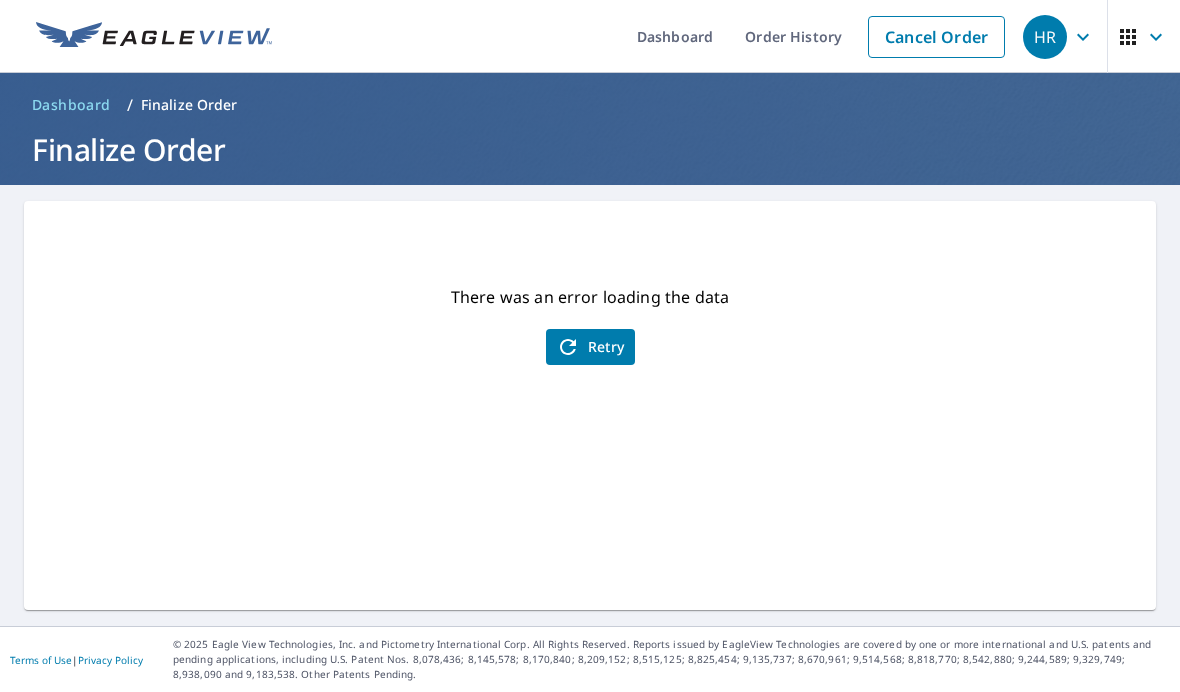 click on "Retry" at bounding box center (590, 347) 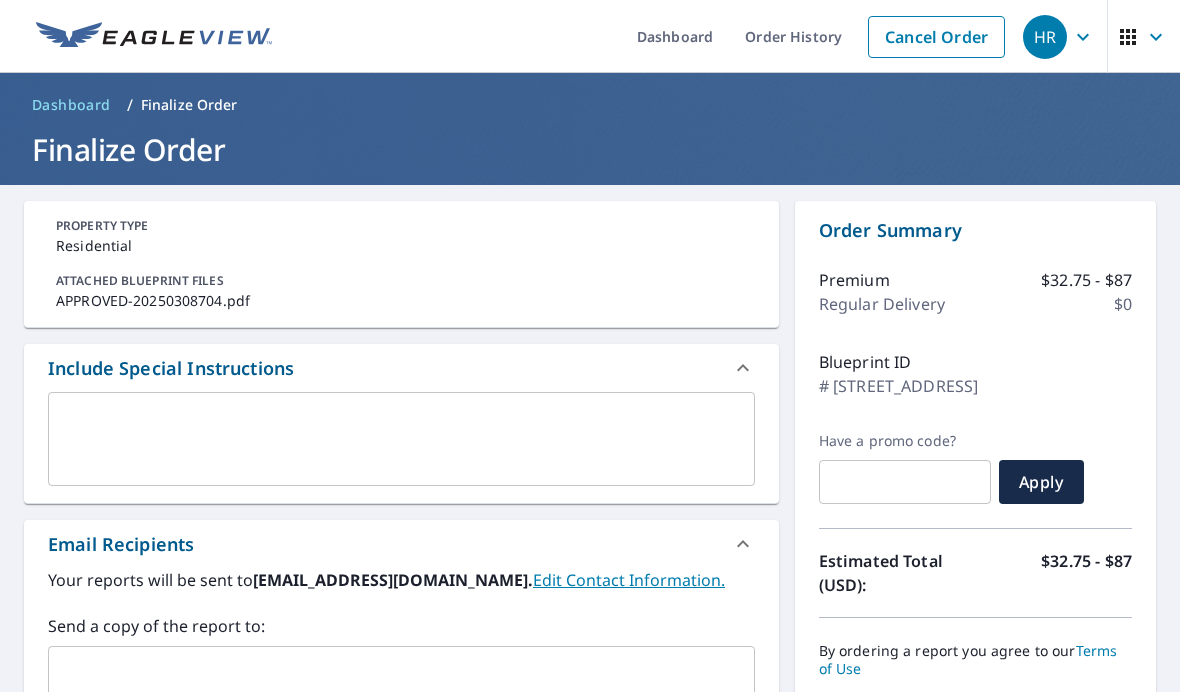 scroll, scrollTop: 0, scrollLeft: 0, axis: both 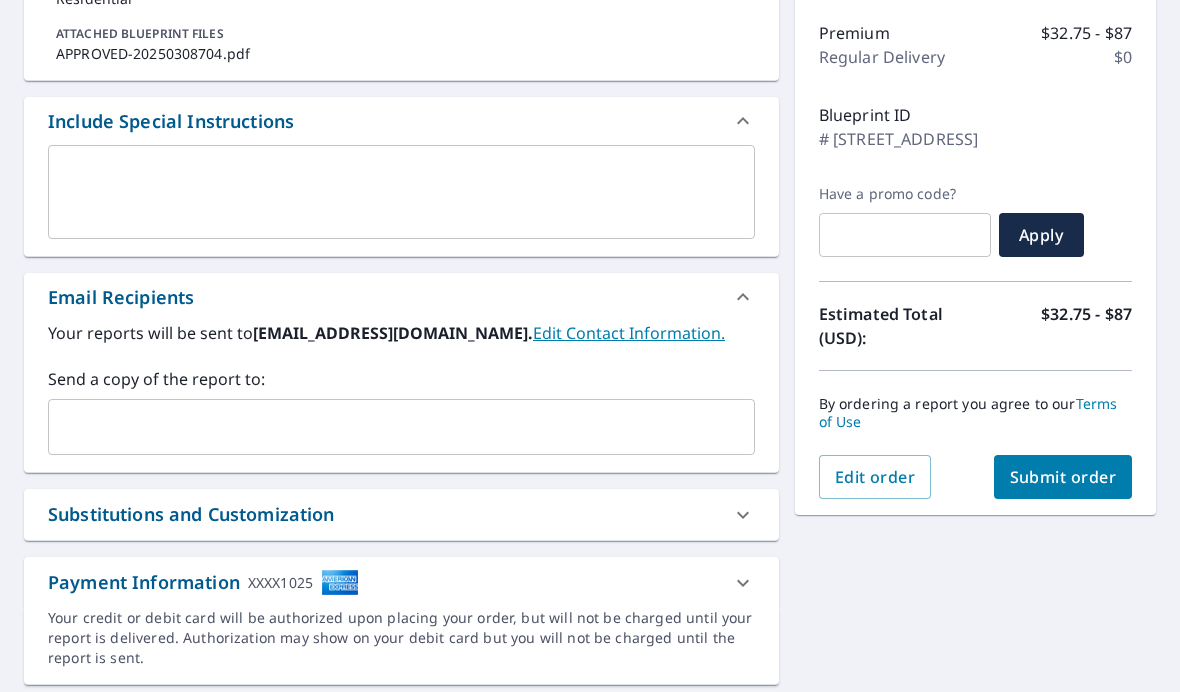 click on "Submit order" at bounding box center [1063, 477] 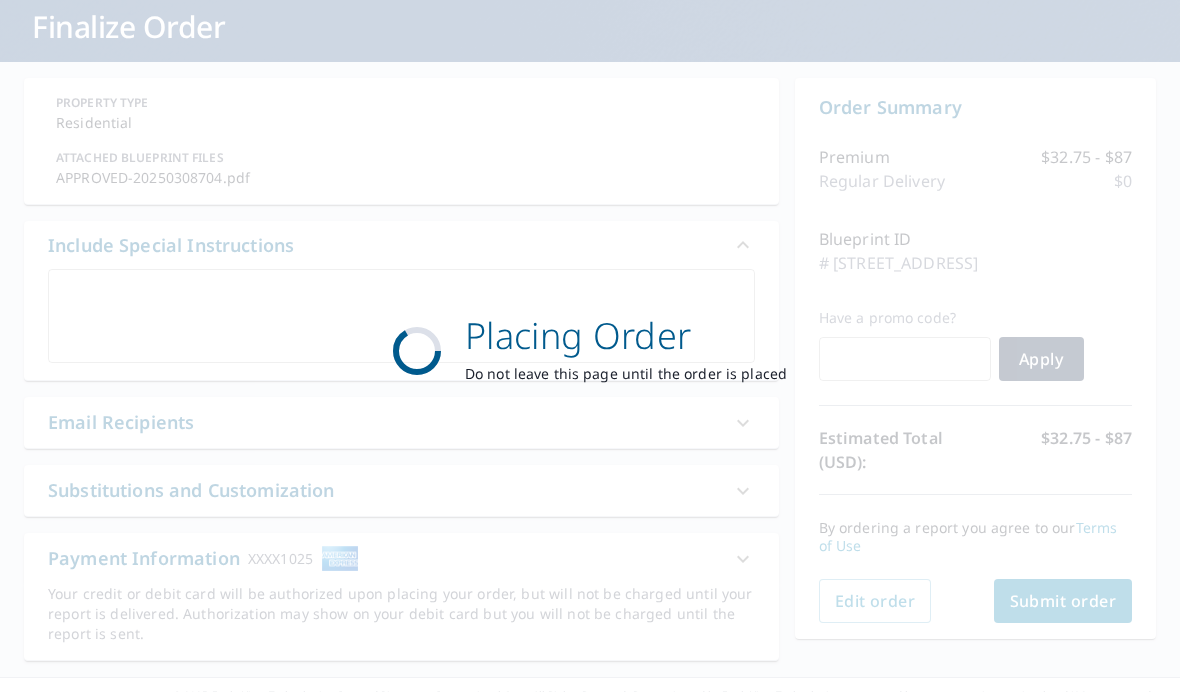 scroll, scrollTop: 101, scrollLeft: 0, axis: vertical 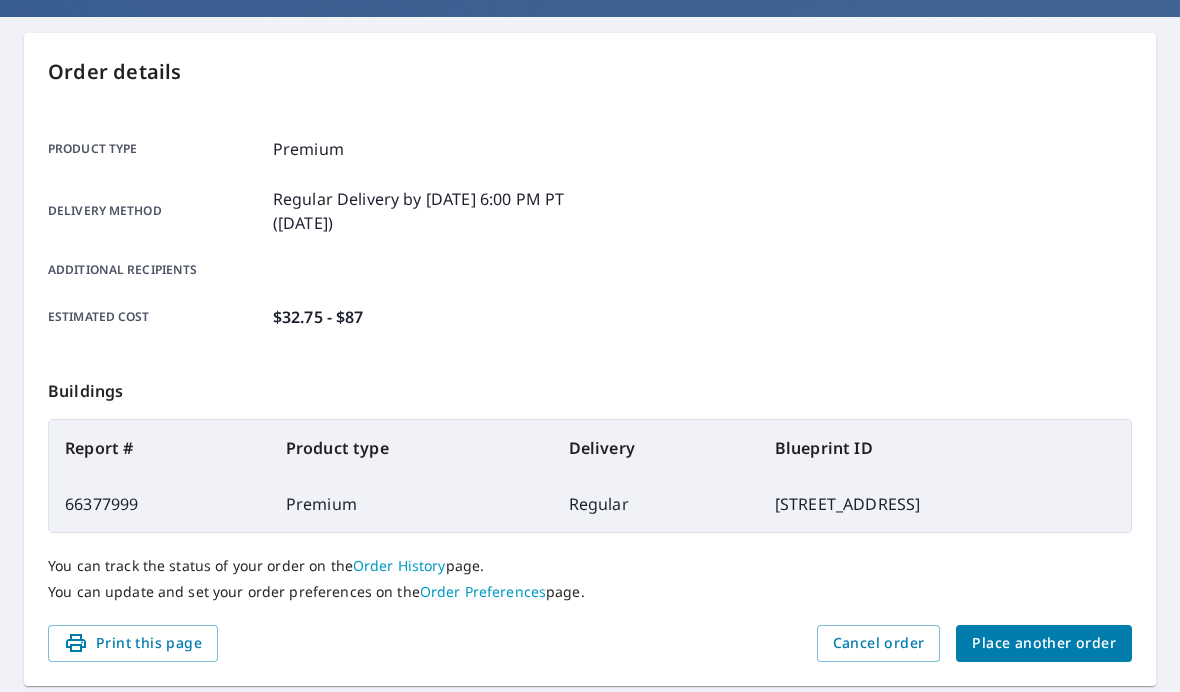 click on "Place another order" at bounding box center (1044, 643) 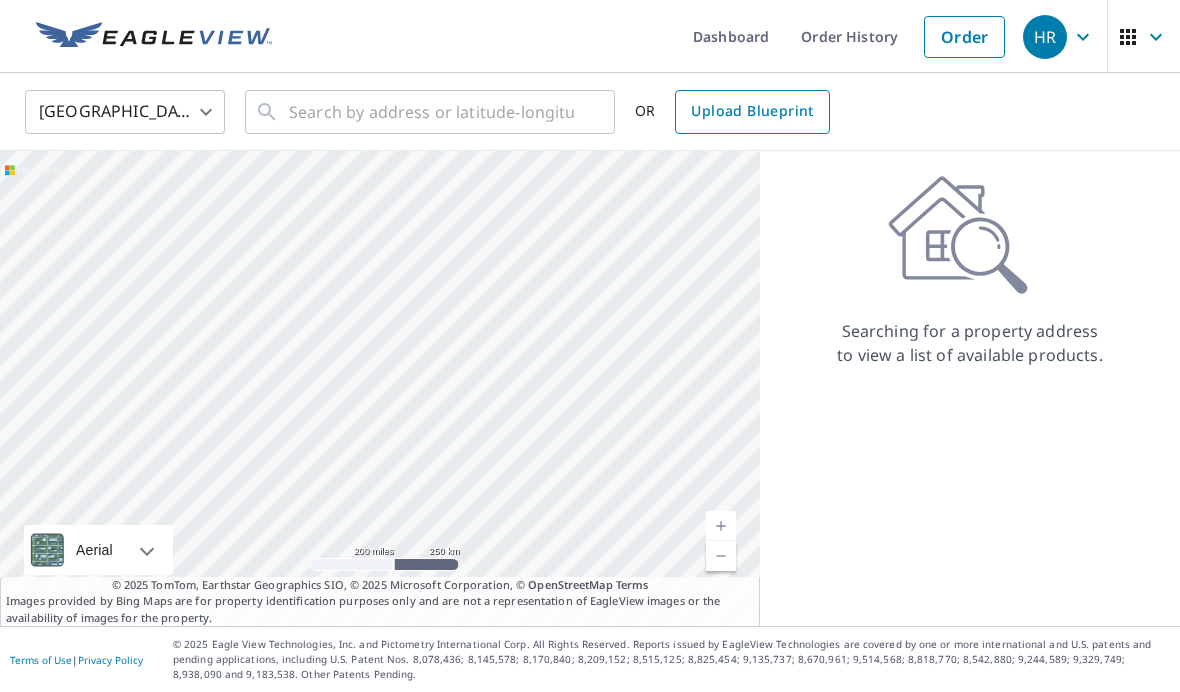 click on "Upload Blueprint" at bounding box center (752, 112) 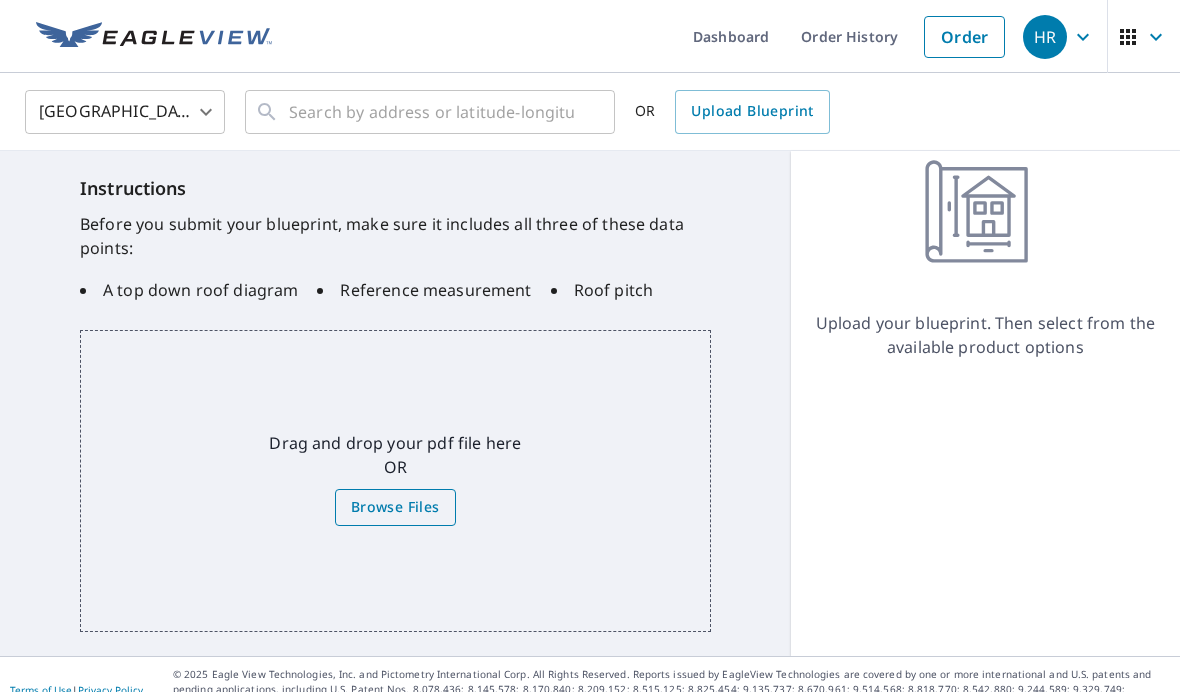 click on "Browse Files" at bounding box center (395, 507) 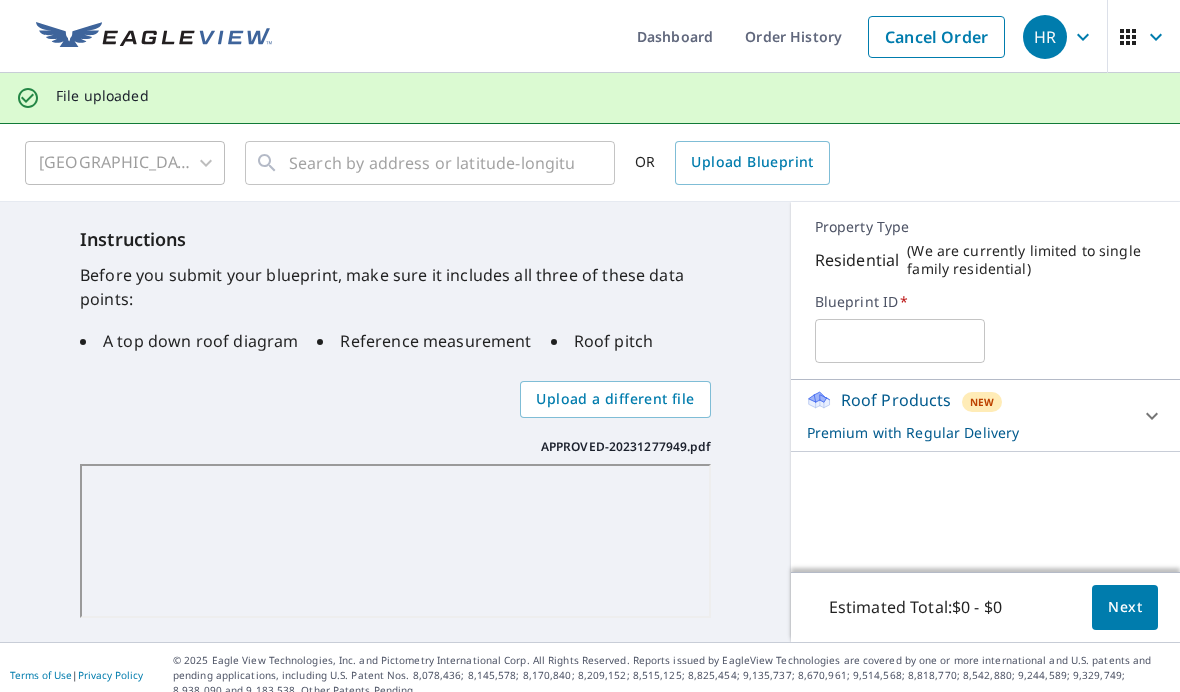 click at bounding box center [900, 341] 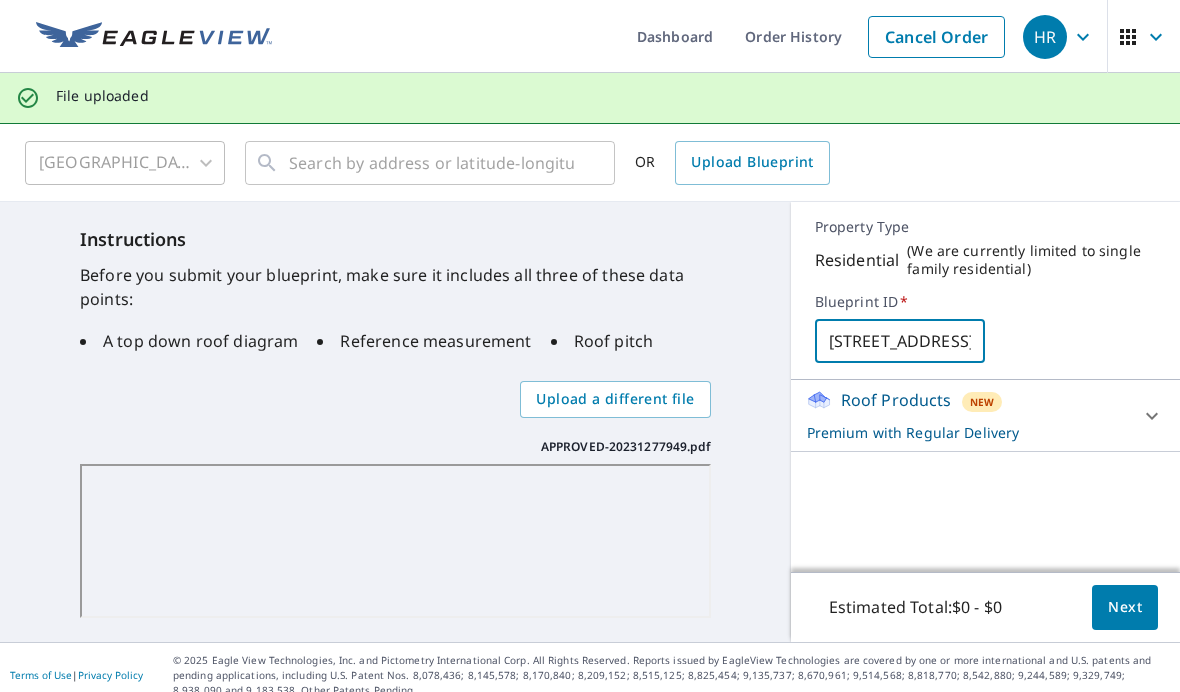 type on "[STREET_ADDRESS][PERSON_NAME]" 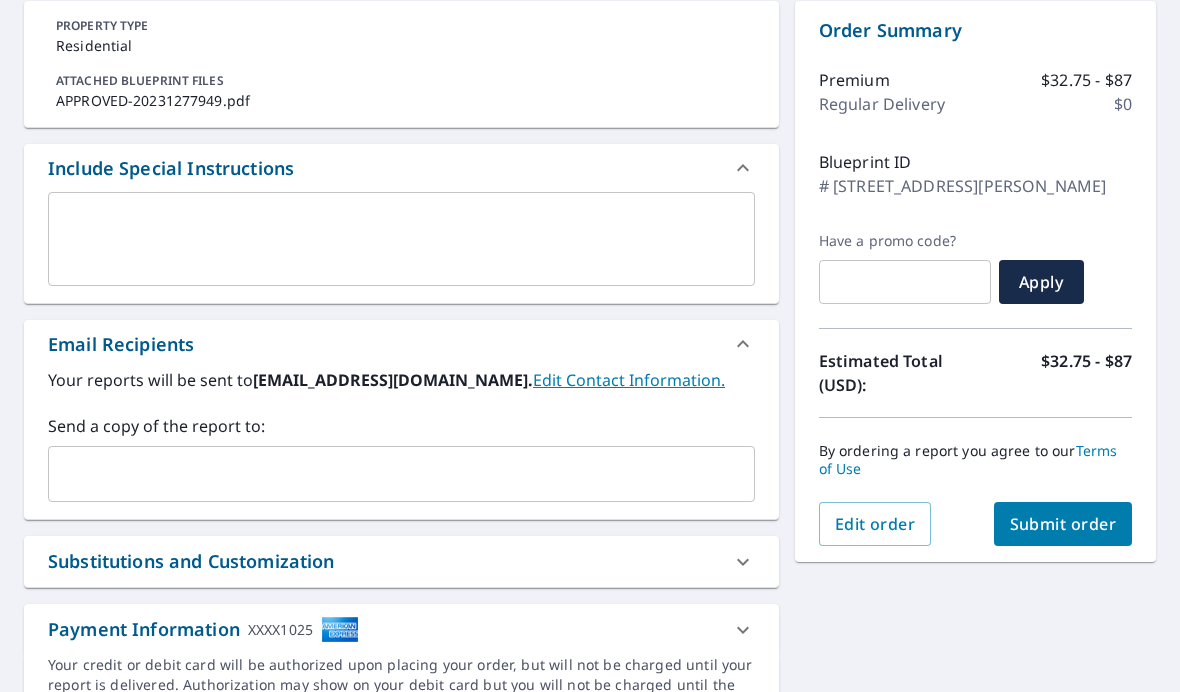 scroll, scrollTop: 191, scrollLeft: 0, axis: vertical 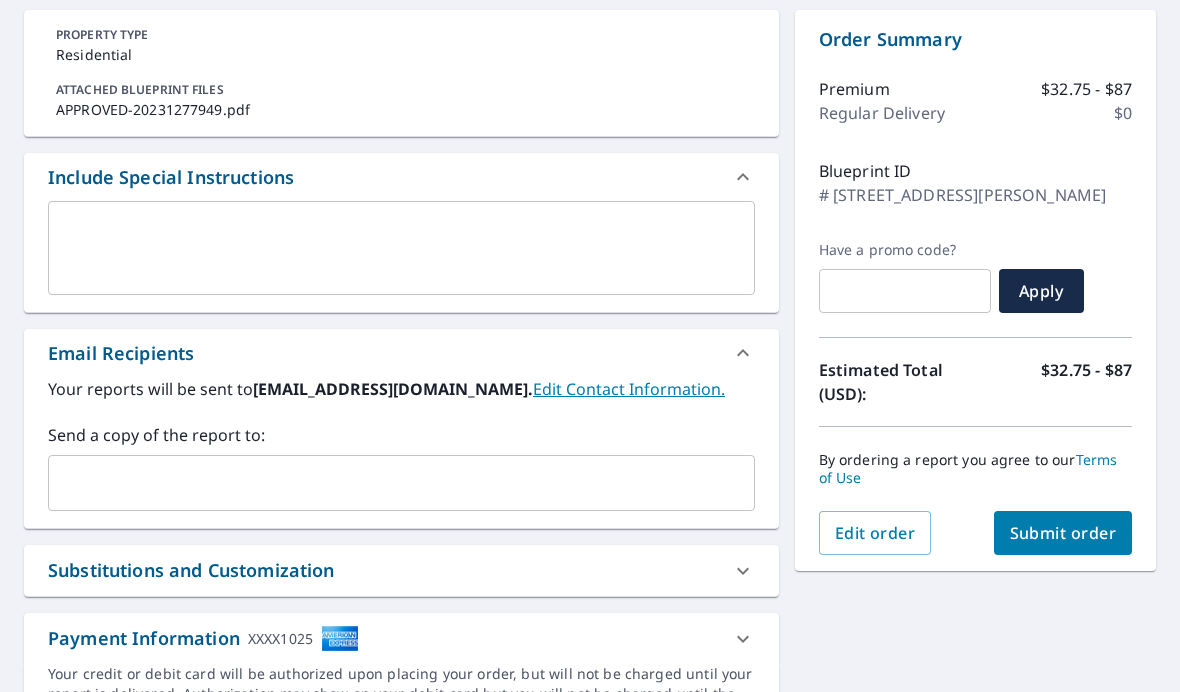 click on "Submit order" at bounding box center [1063, 533] 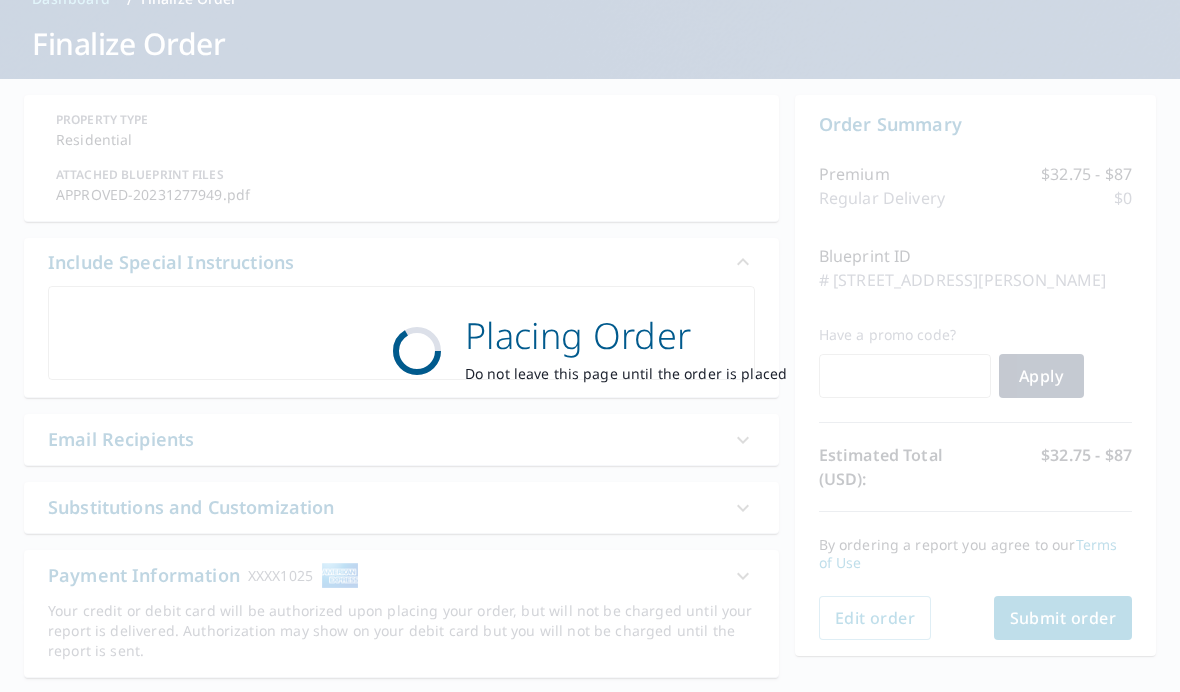 scroll, scrollTop: 99, scrollLeft: 0, axis: vertical 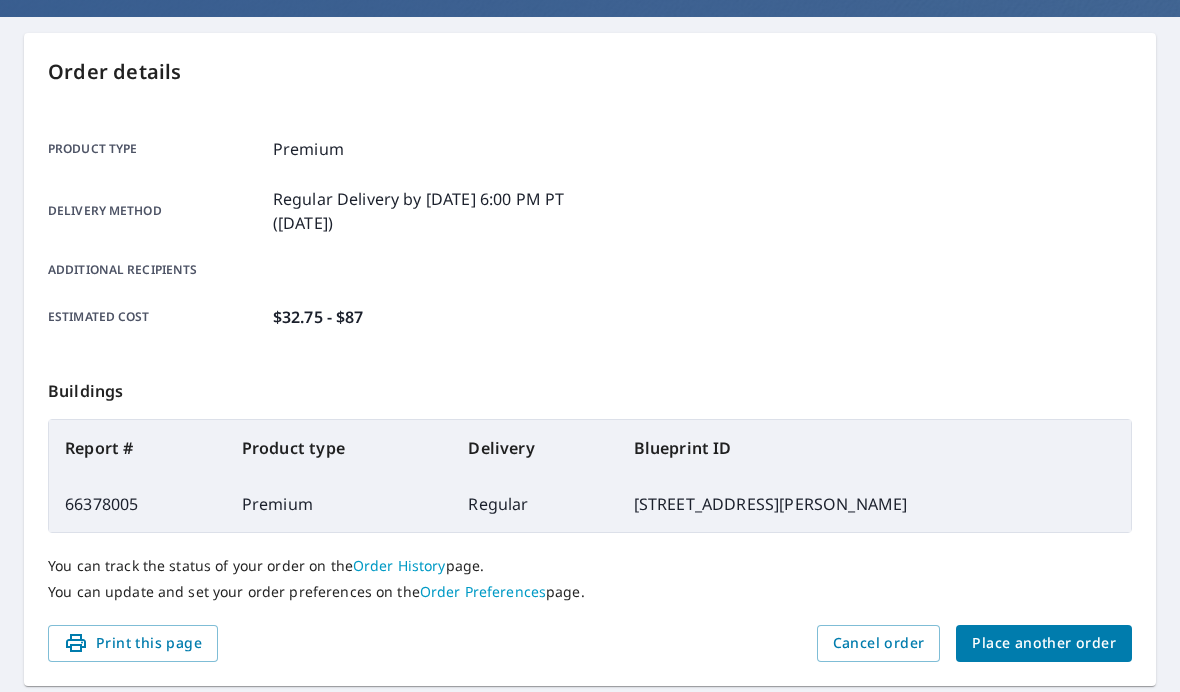 click on "Place another order" at bounding box center (1044, 643) 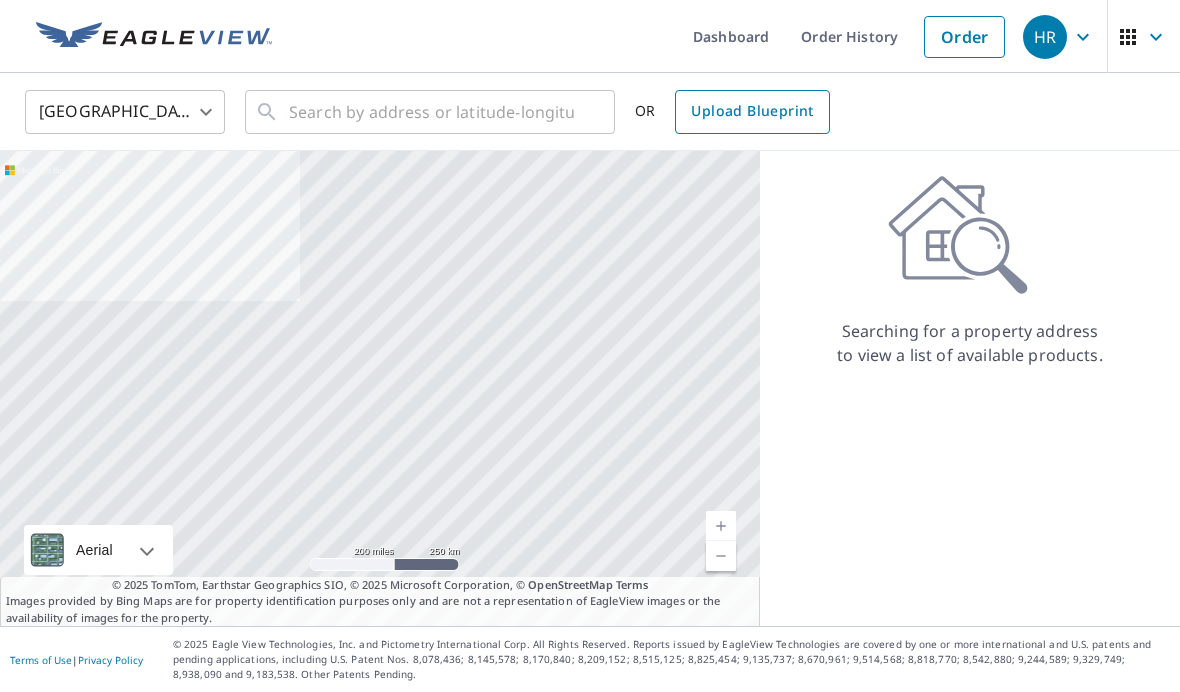 click on "Upload Blueprint" at bounding box center (752, 111) 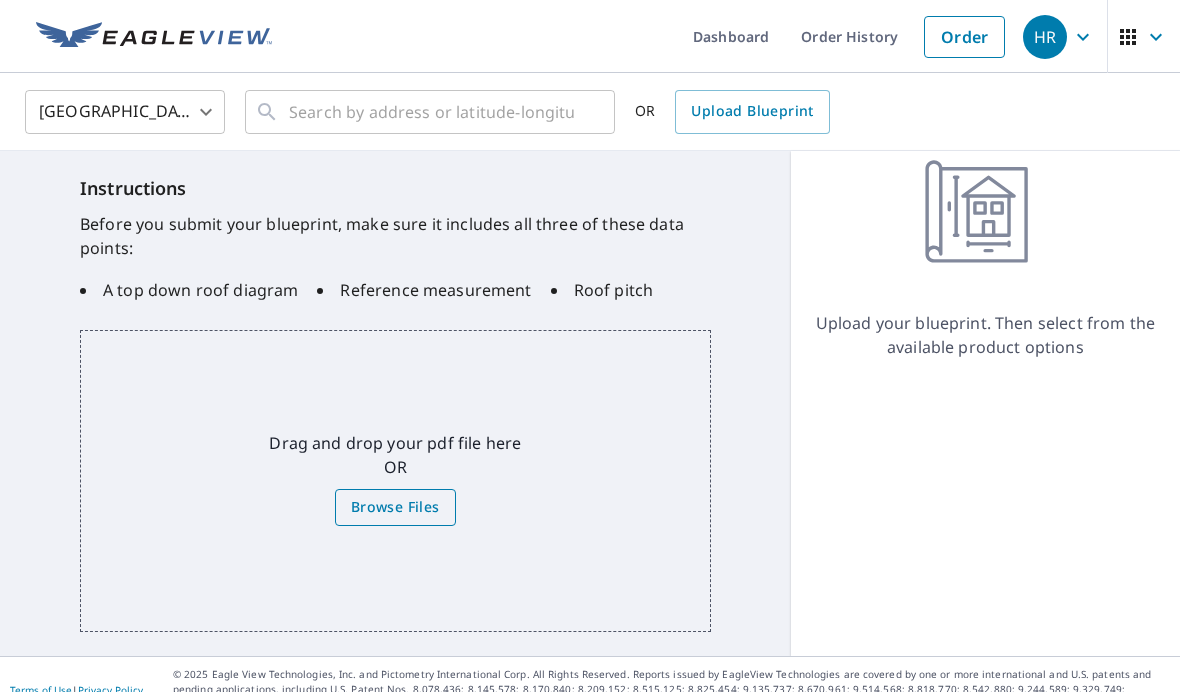 click on "Browse Files" at bounding box center (395, 507) 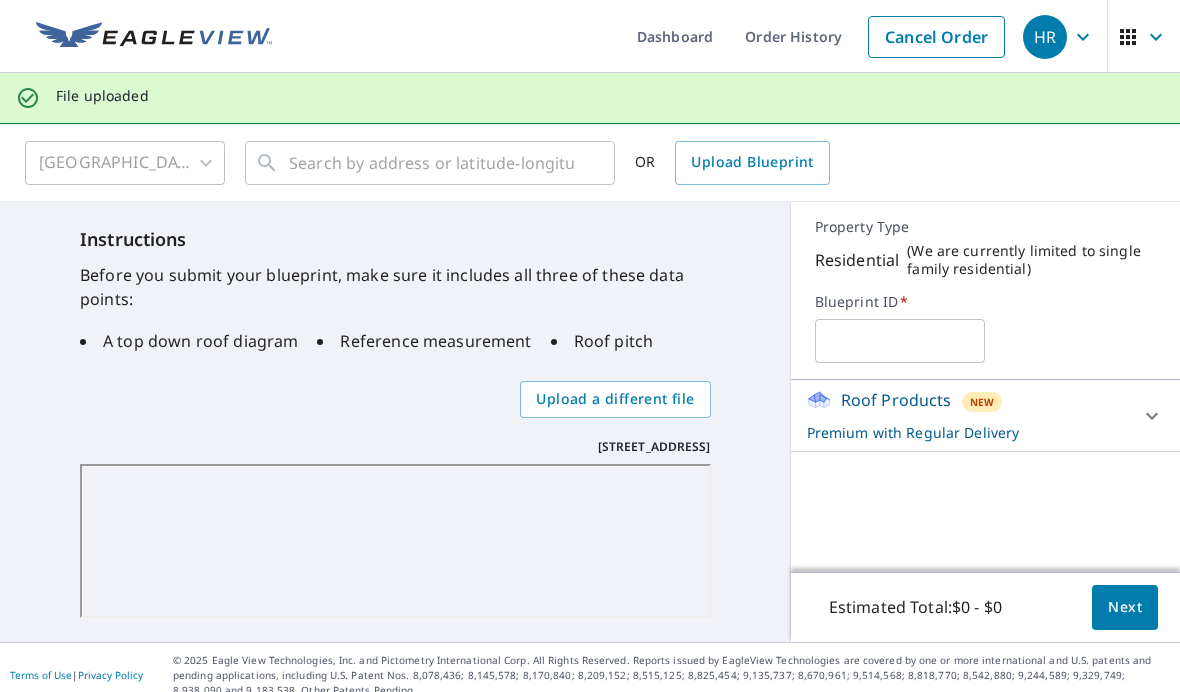 click at bounding box center [900, 341] 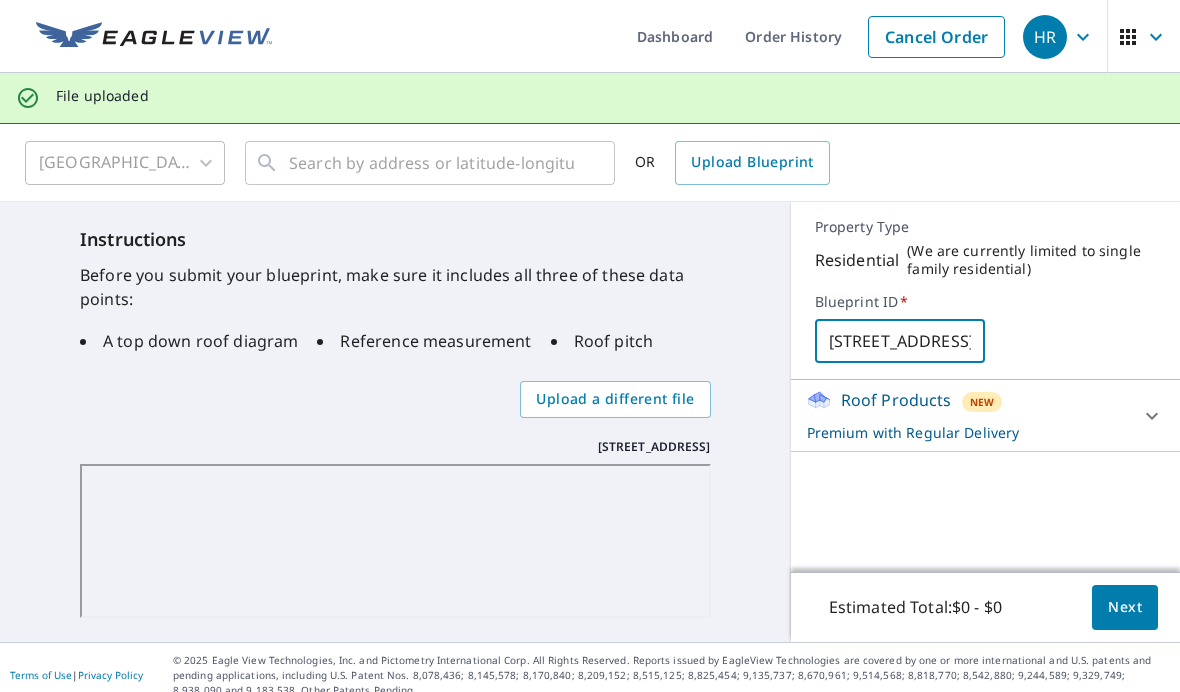 type on "[STREET_ADDRESS]" 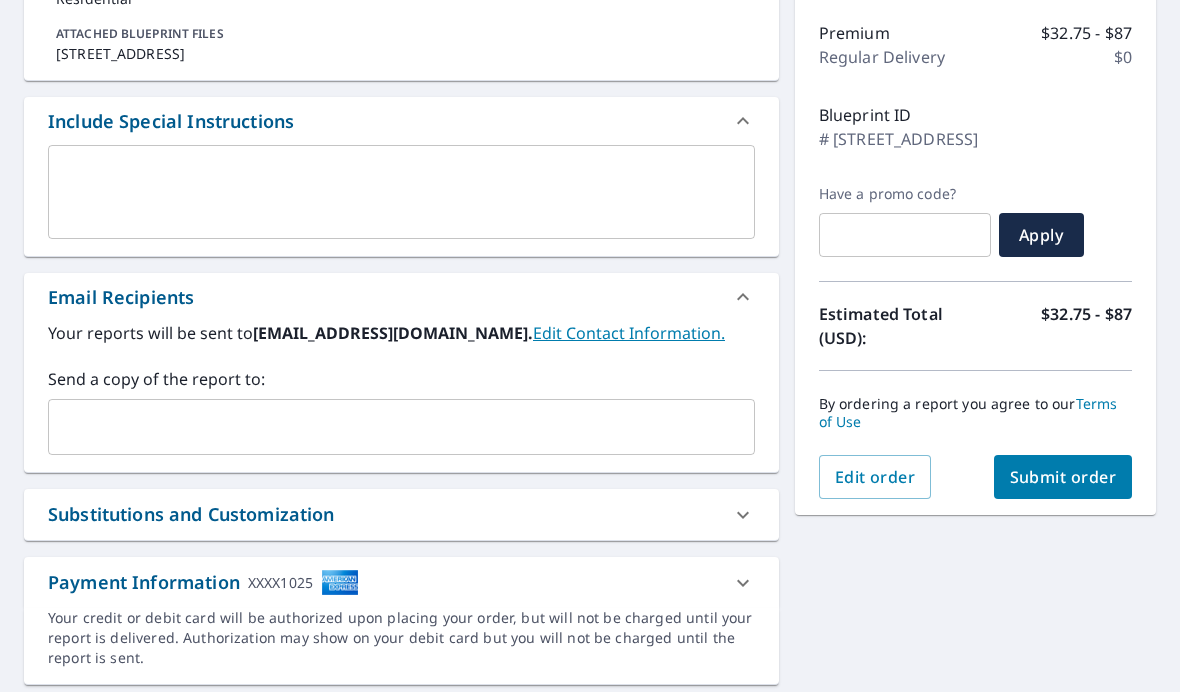 click on "Submit order" at bounding box center (1063, 477) 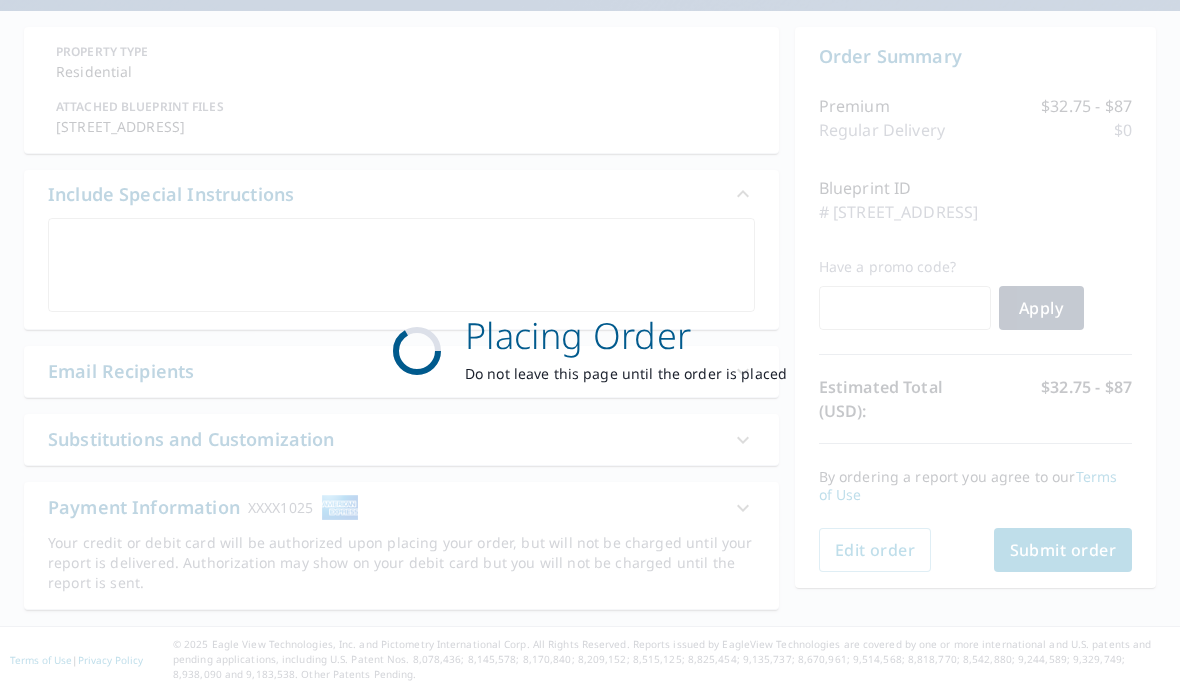 scroll, scrollTop: 99, scrollLeft: 0, axis: vertical 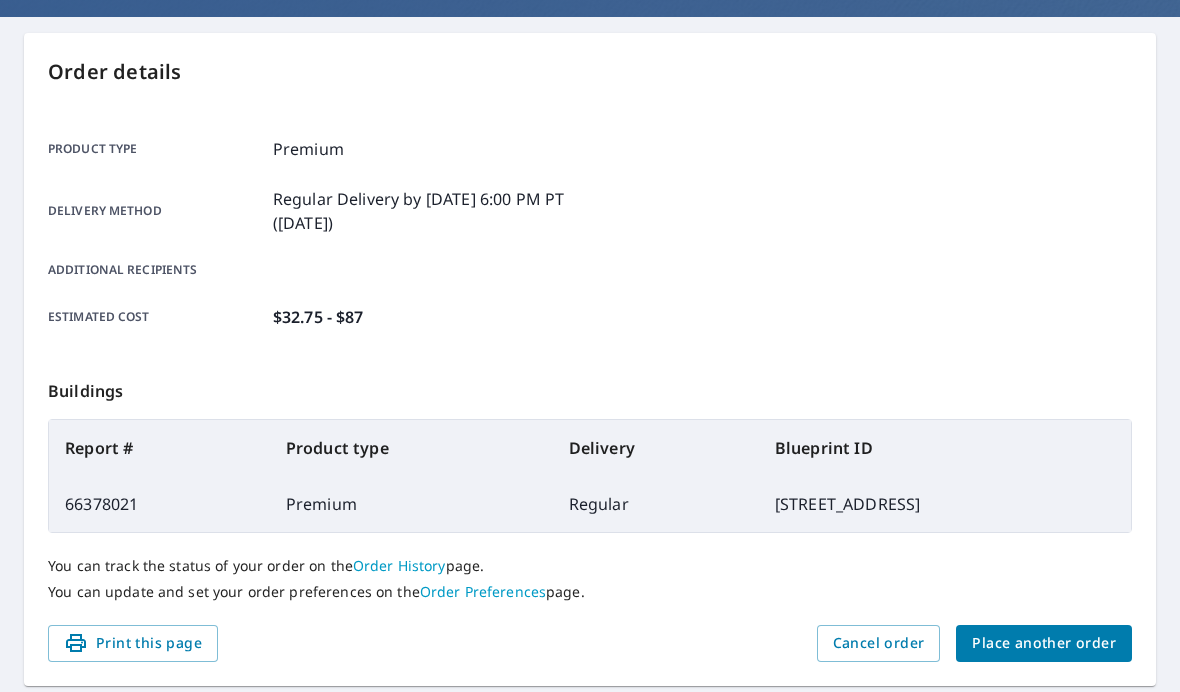 click on "Place another order" at bounding box center [1044, 643] 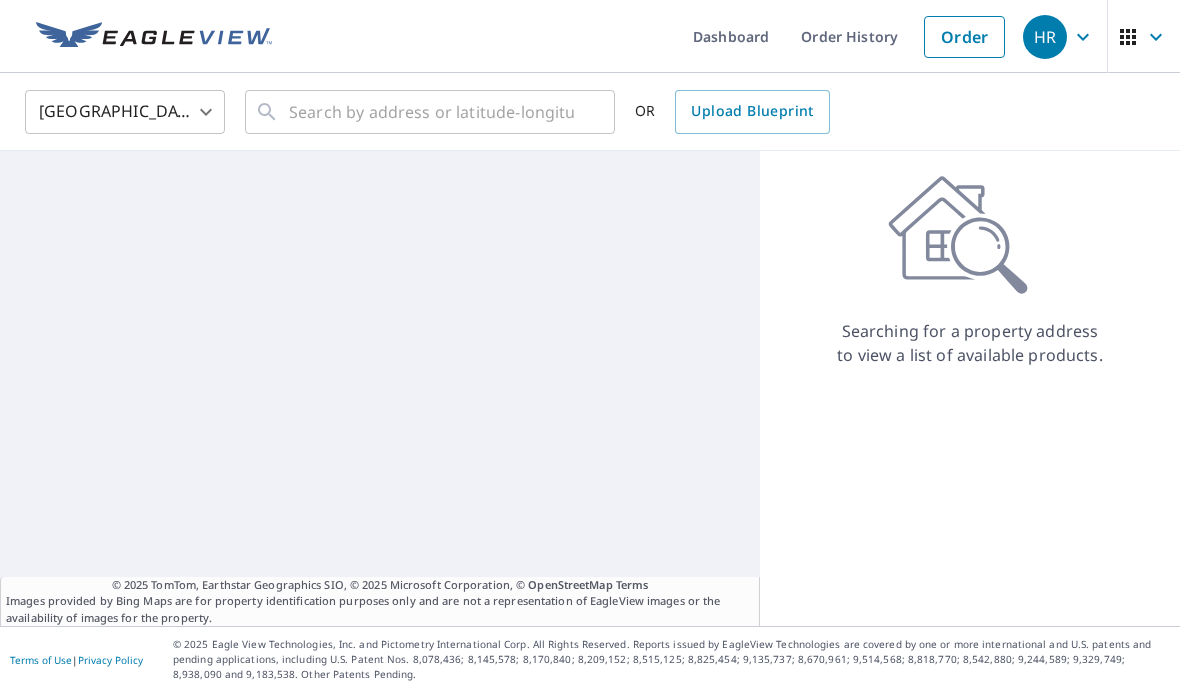 scroll, scrollTop: 0, scrollLeft: 0, axis: both 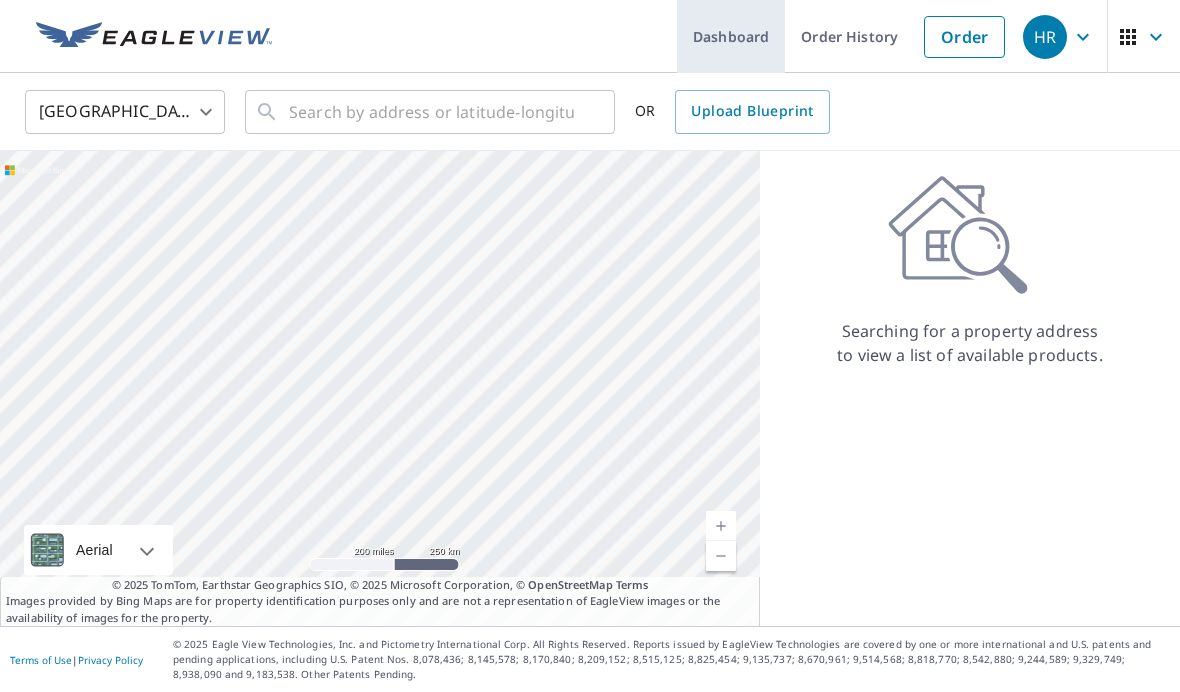 click on "Dashboard" at bounding box center (731, 36) 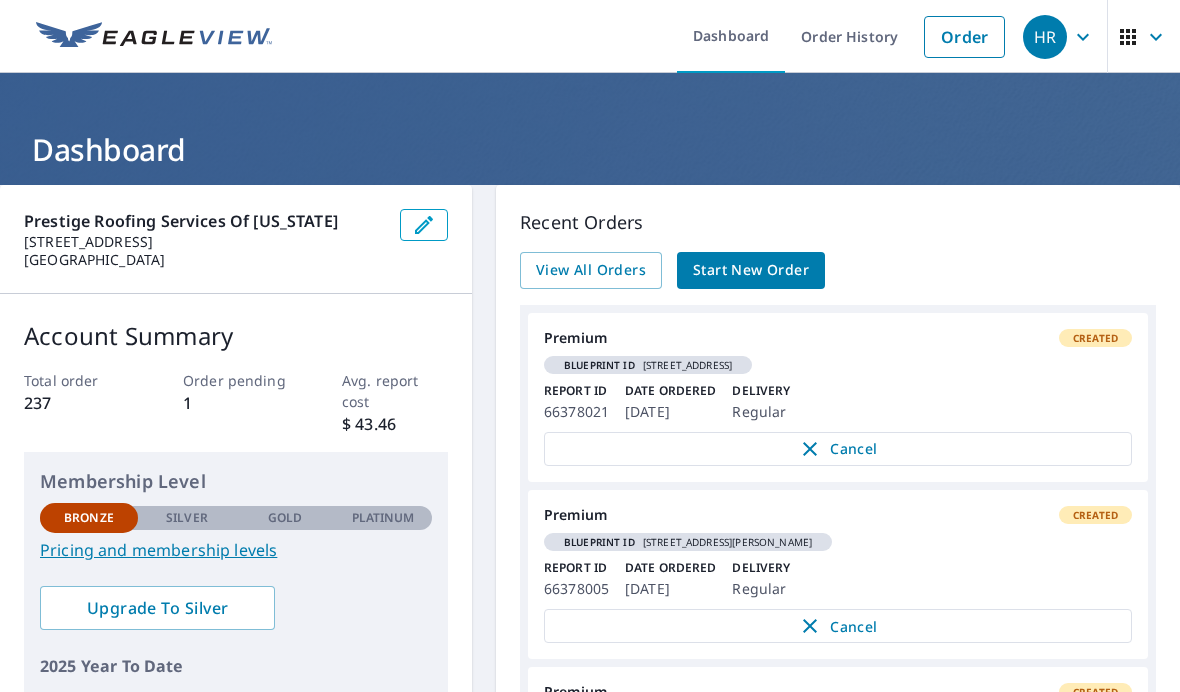 click on "Pricing and membership levels" at bounding box center (236, 550) 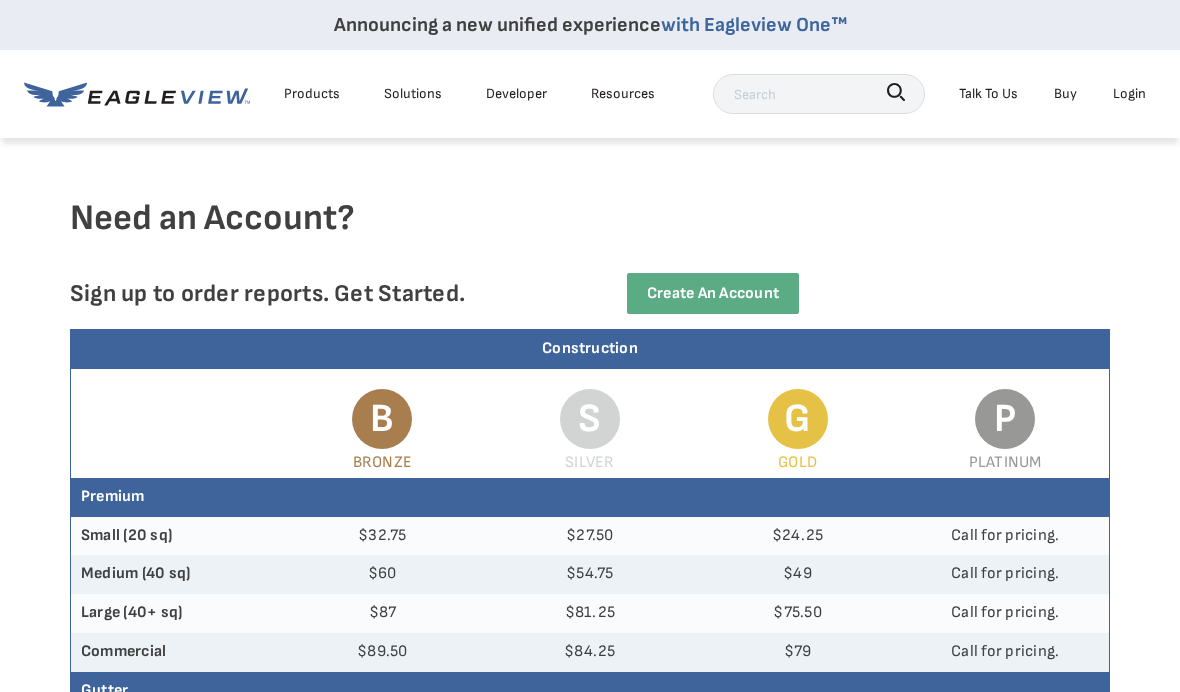 scroll, scrollTop: 0, scrollLeft: 0, axis: both 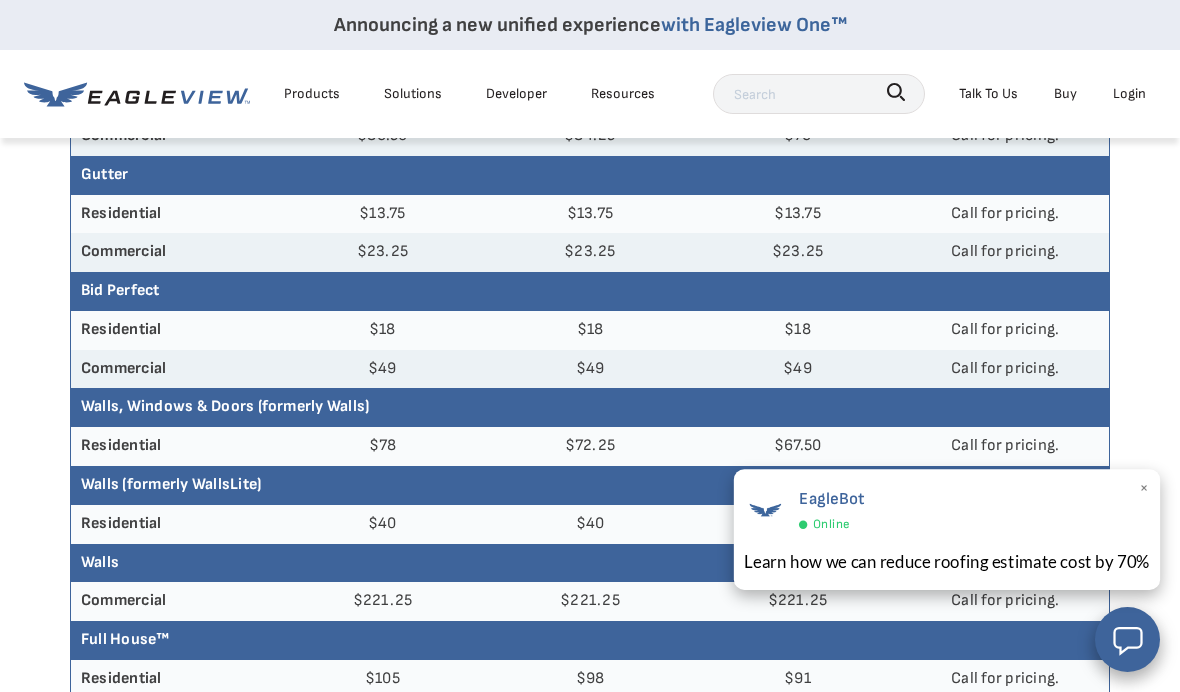 click on "Learn how we can reduce roofing estimate cost by 70%" at bounding box center (947, 561) 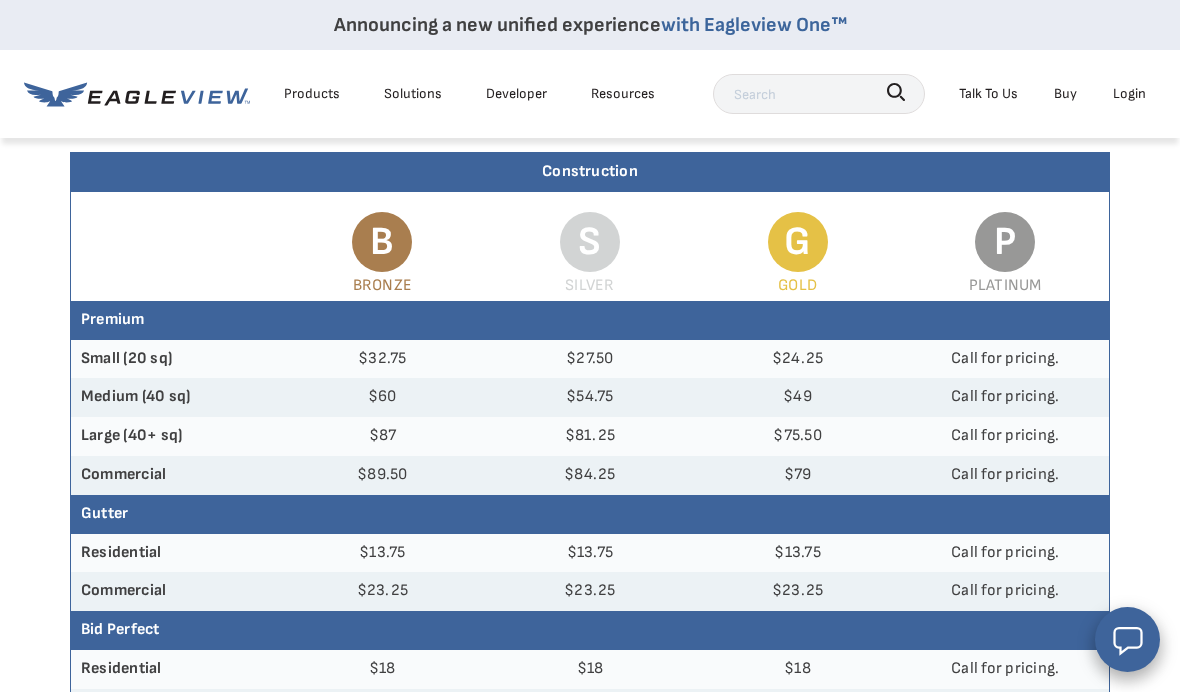 scroll, scrollTop: 0, scrollLeft: 0, axis: both 